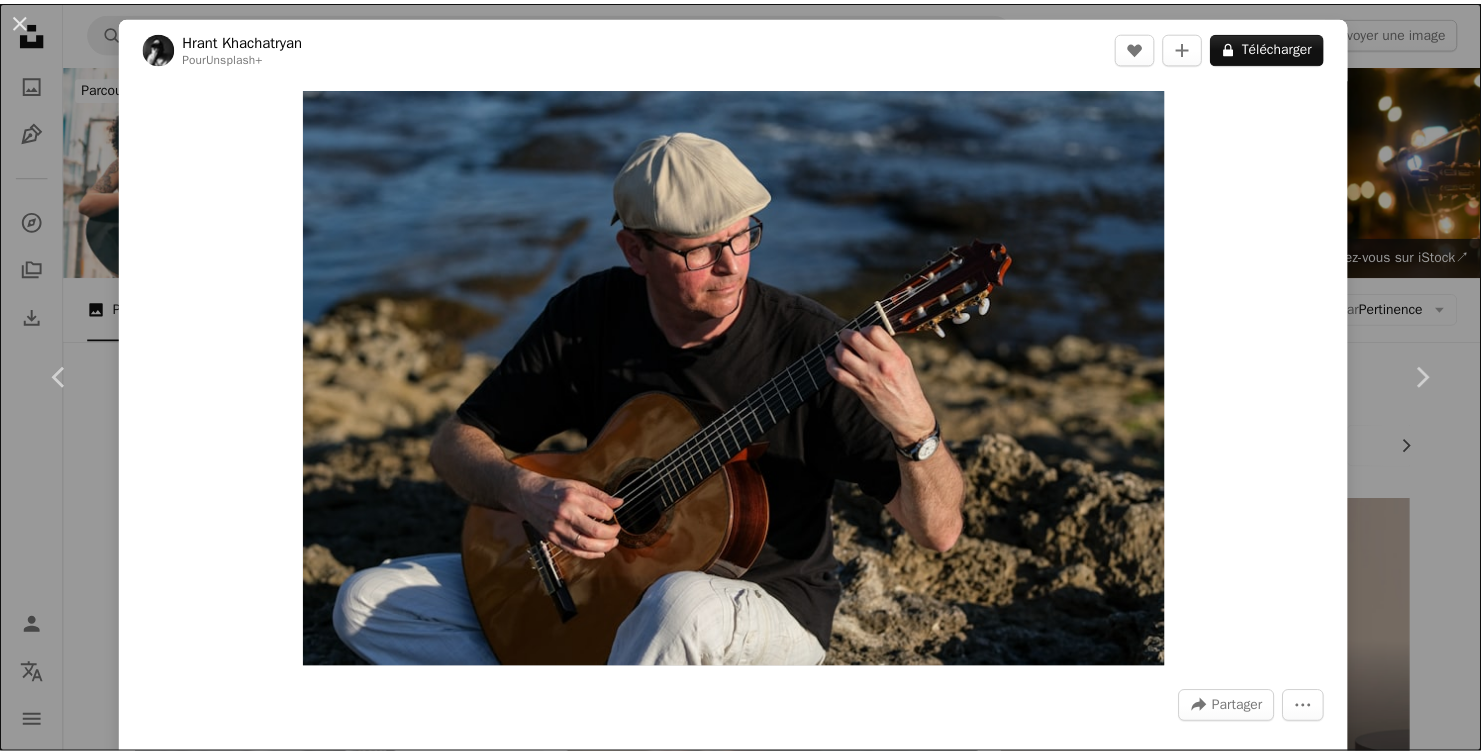 scroll, scrollTop: 25980, scrollLeft: 0, axis: vertical 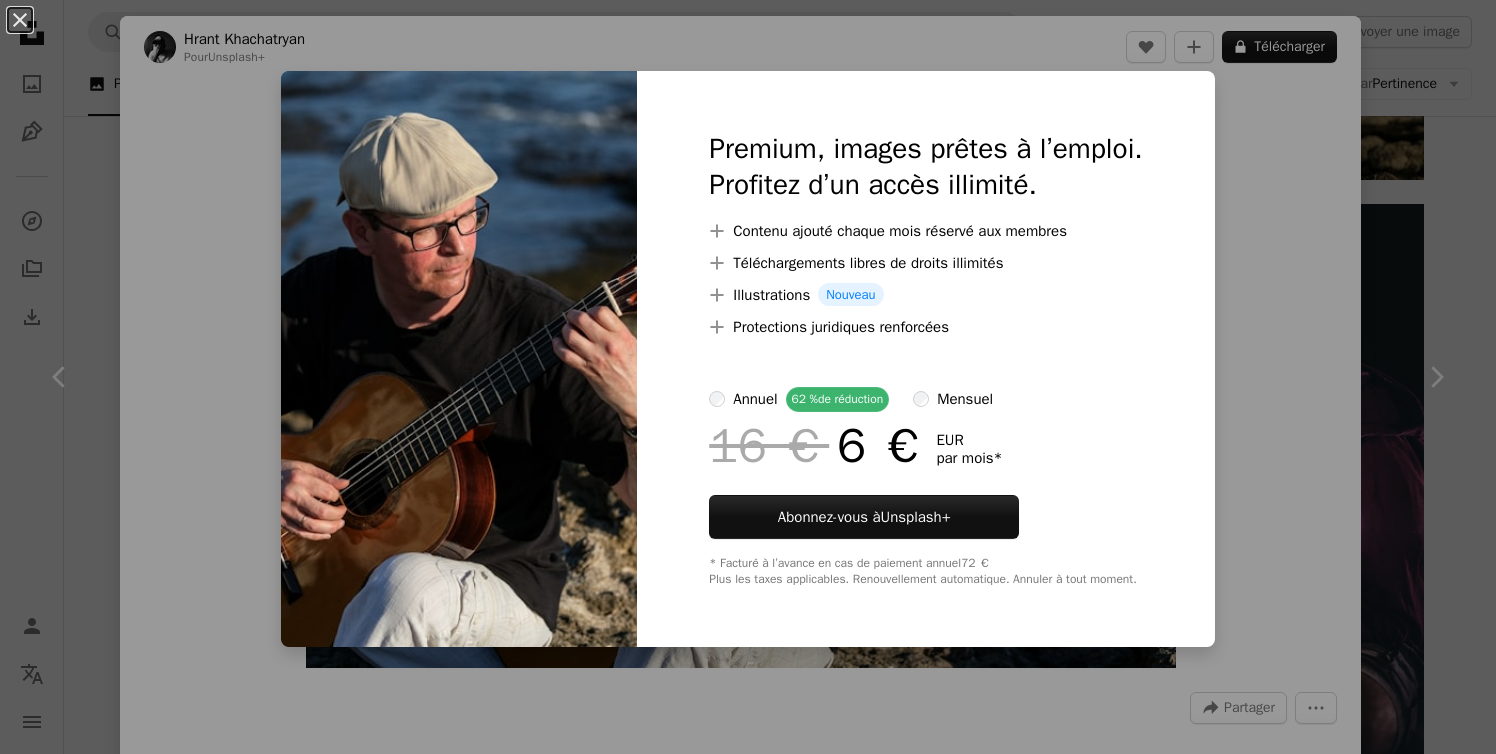 click on "An X shape Premium, images prêtes à l’emploi. Profitez d’un accès illimité. A plus sign Contenu ajouté chaque mois réservé aux membres A plus sign Téléchargements libres de droits illimités A plus sign Illustrations  Nouveau A plus sign Protections juridiques renforcées annuel 62 %  de réduction mensuel 16 €   6 € EUR par mois * Abonnez-vous à  Unsplash+ * Facturé à l’avance en cas de paiement annuel  72 € Plus les taxes applicables. Renouvellement automatique. Annuler à tout moment." at bounding box center [748, 377] 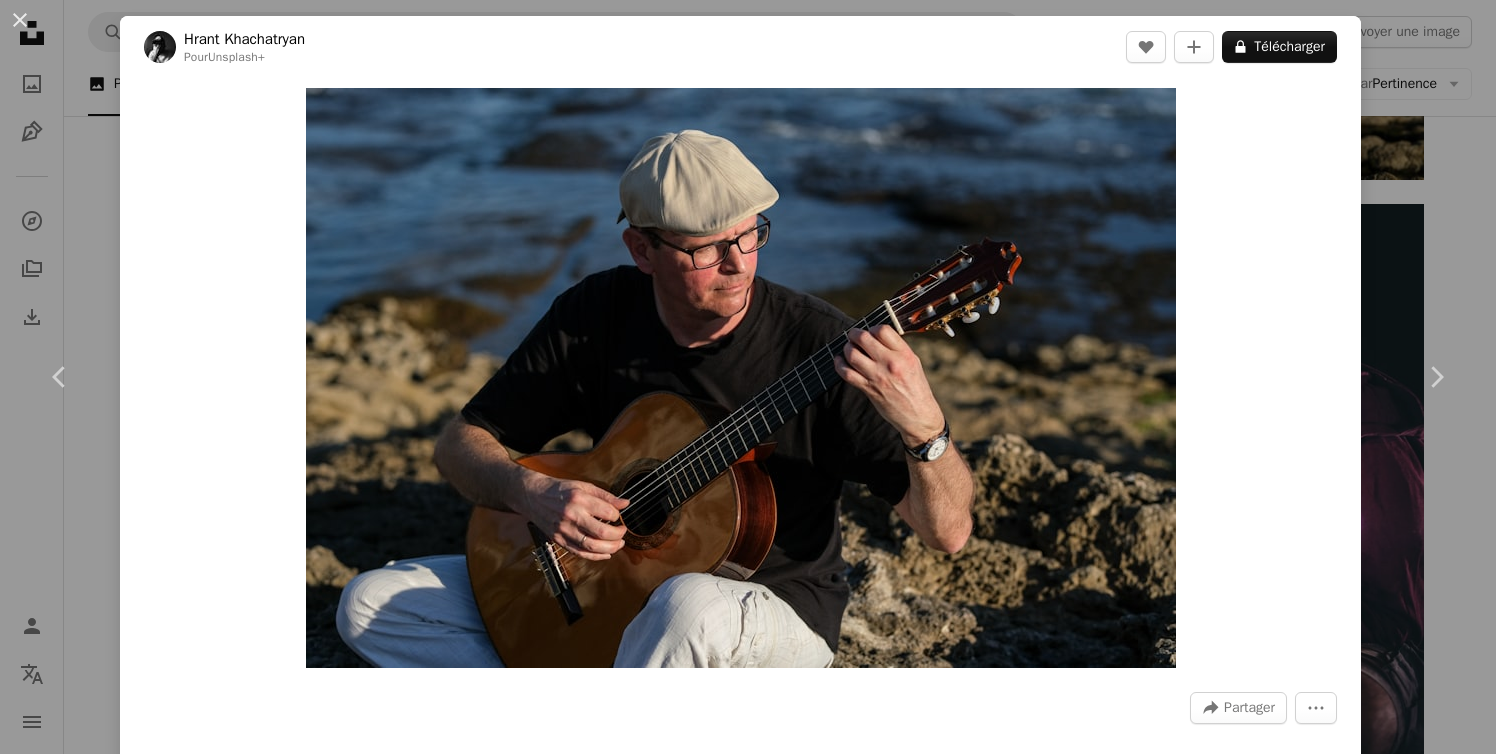 click on "An X shape Chevron left Chevron right Hrant Khachatryan Pour  Unsplash+ A heart A plus sign A lock Télécharger Zoom in A forward-right arrow Partager More Actions Calendar outlined Publiée le  18 avril 2023 Safety Contenu cédé sous  Licence Unsplash+ extérieur musique guitare violon musicien guitariste duo Faire de la musique Images Creative Commons De cette série Chevron right Plus sign for Unsplash+ Plus sign for Unsplash+ Plus sign for Unsplash+ Plus sign for Unsplash+ Plus sign for Unsplash+ Plus sign for Unsplash+ Plus sign for Unsplash+ Plus sign for Unsplash+ Plus sign for Unsplash+ Plus sign for Unsplash+ Images associées Plus sign for Unsplash+ A heart A plus sign Hrant Khachatryan Pour  Unsplash+ A lock Télécharger Plus sign for Unsplash+ A heart A plus sign Hrant Khachatryan Pour  Unsplash+ A lock Télécharger Plus sign for Unsplash+ A heart A plus sign Hrant Khachatryan Pour  Unsplash+ A lock Télécharger Plus sign for Unsplash+ A heart A plus sign Hrant Khachatryan Pour  Unsplash+" at bounding box center [748, 377] 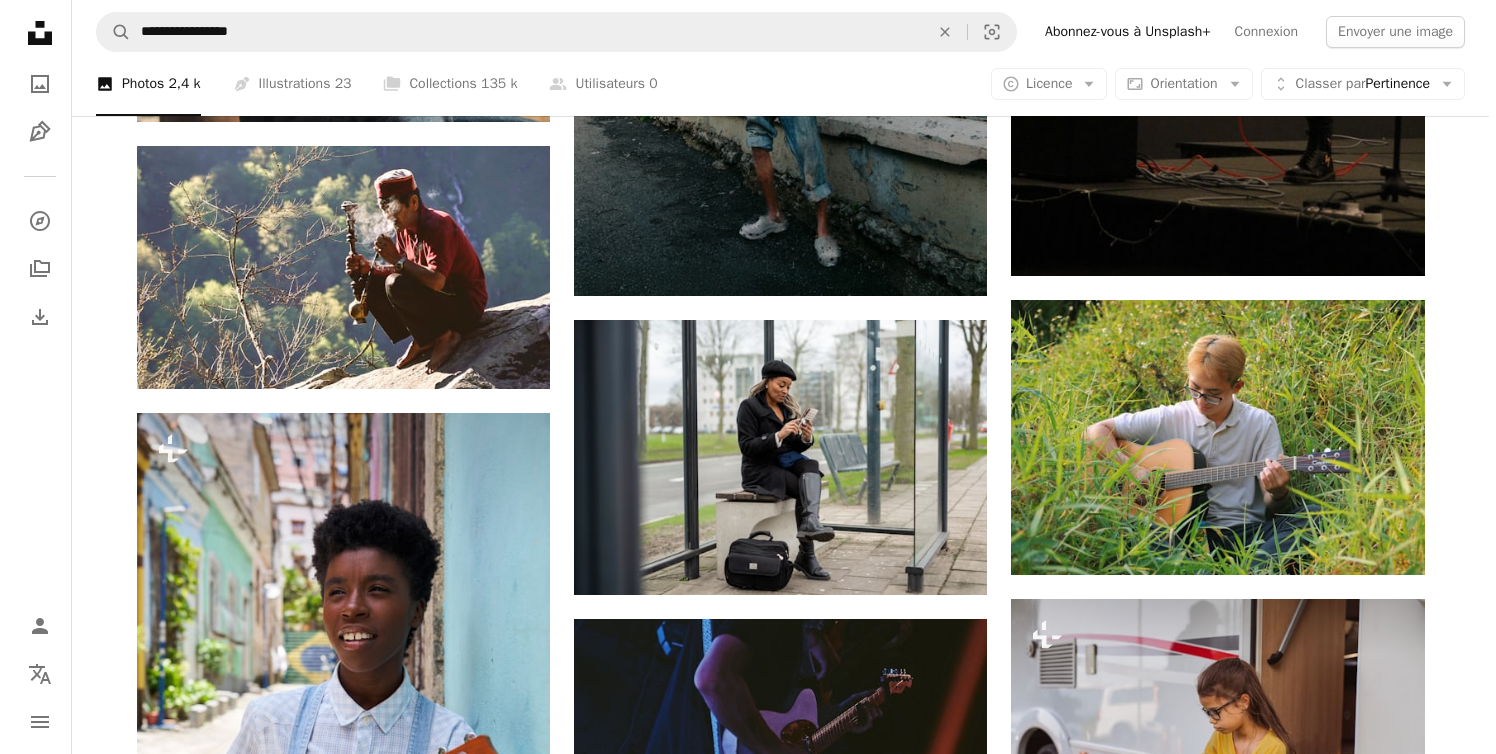 scroll, scrollTop: 48711, scrollLeft: 0, axis: vertical 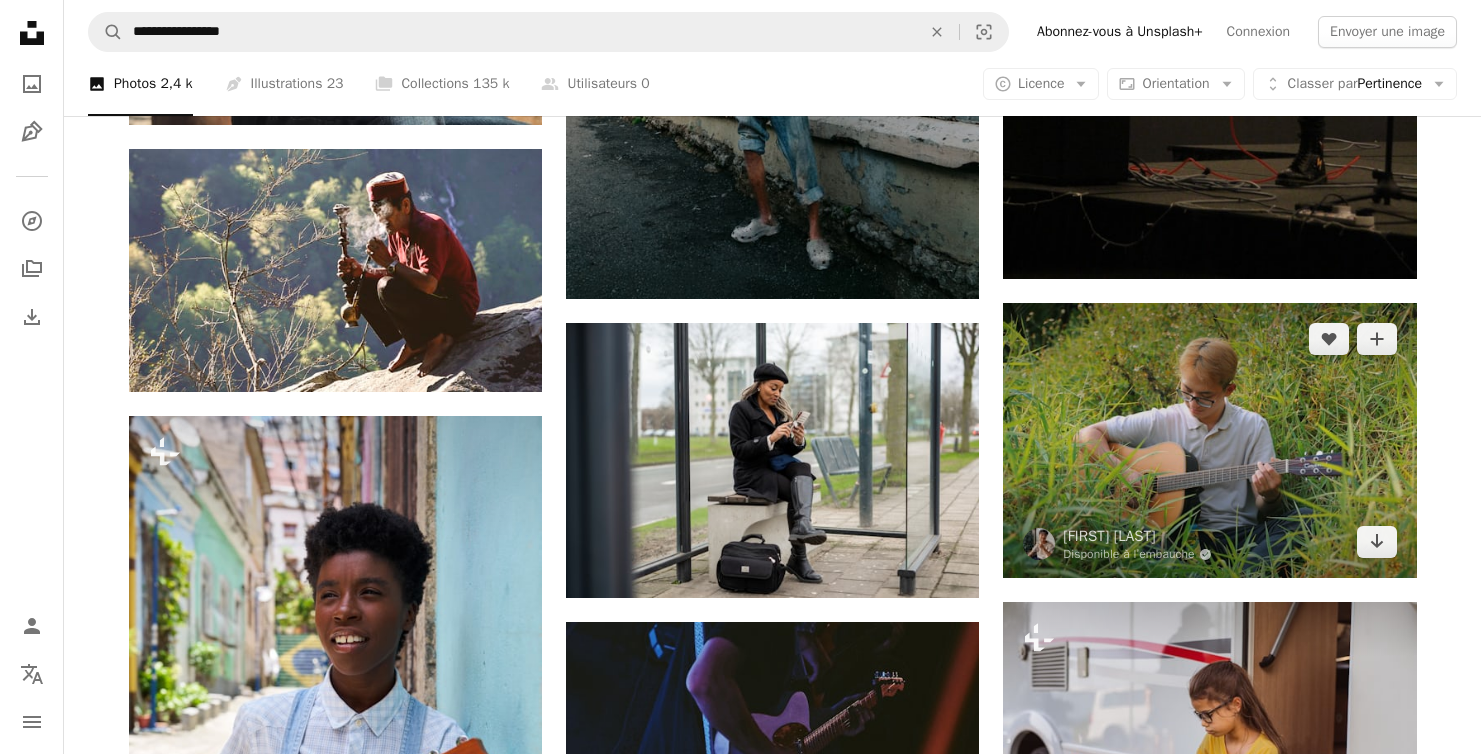 click at bounding box center (1209, 440) 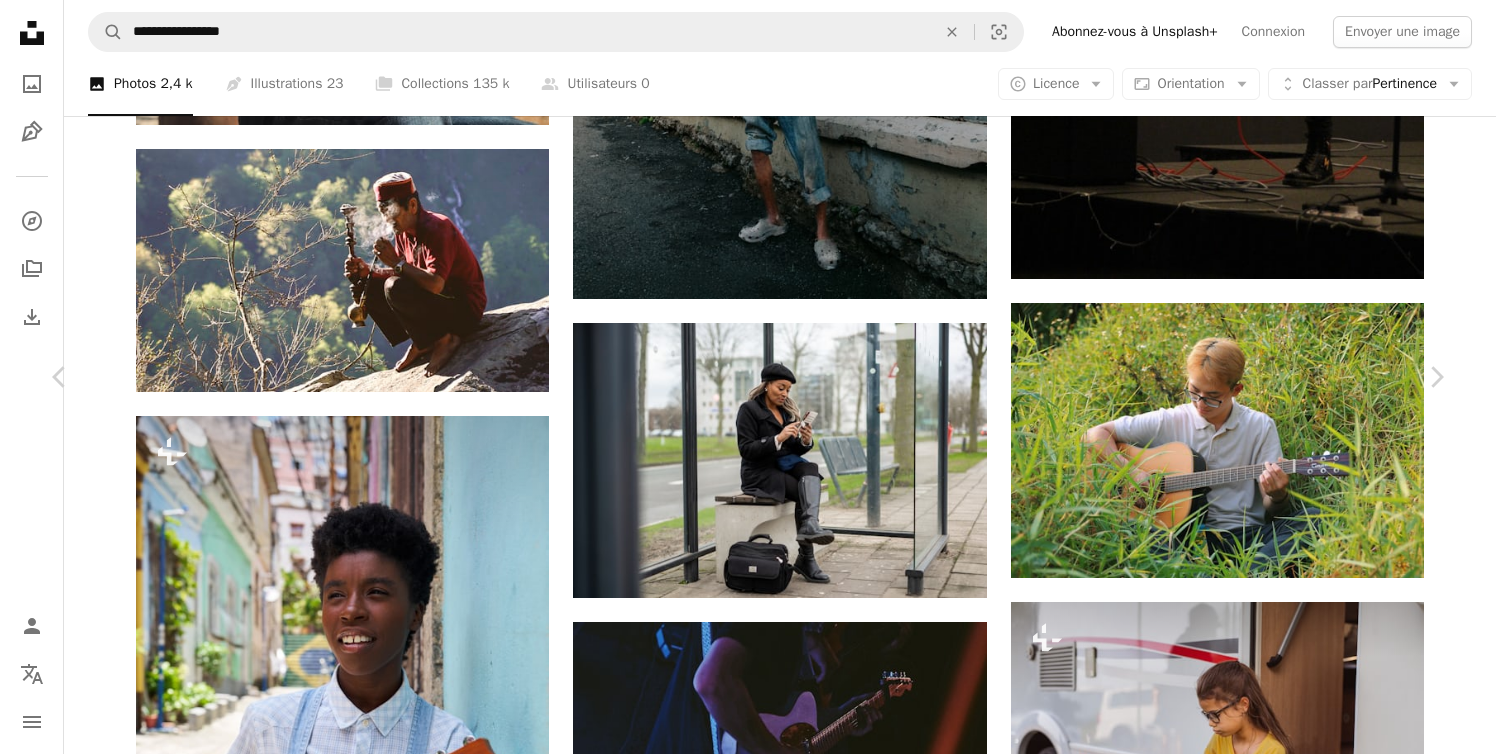 click on "Télécharger gratuitement" at bounding box center (1214, 7397) 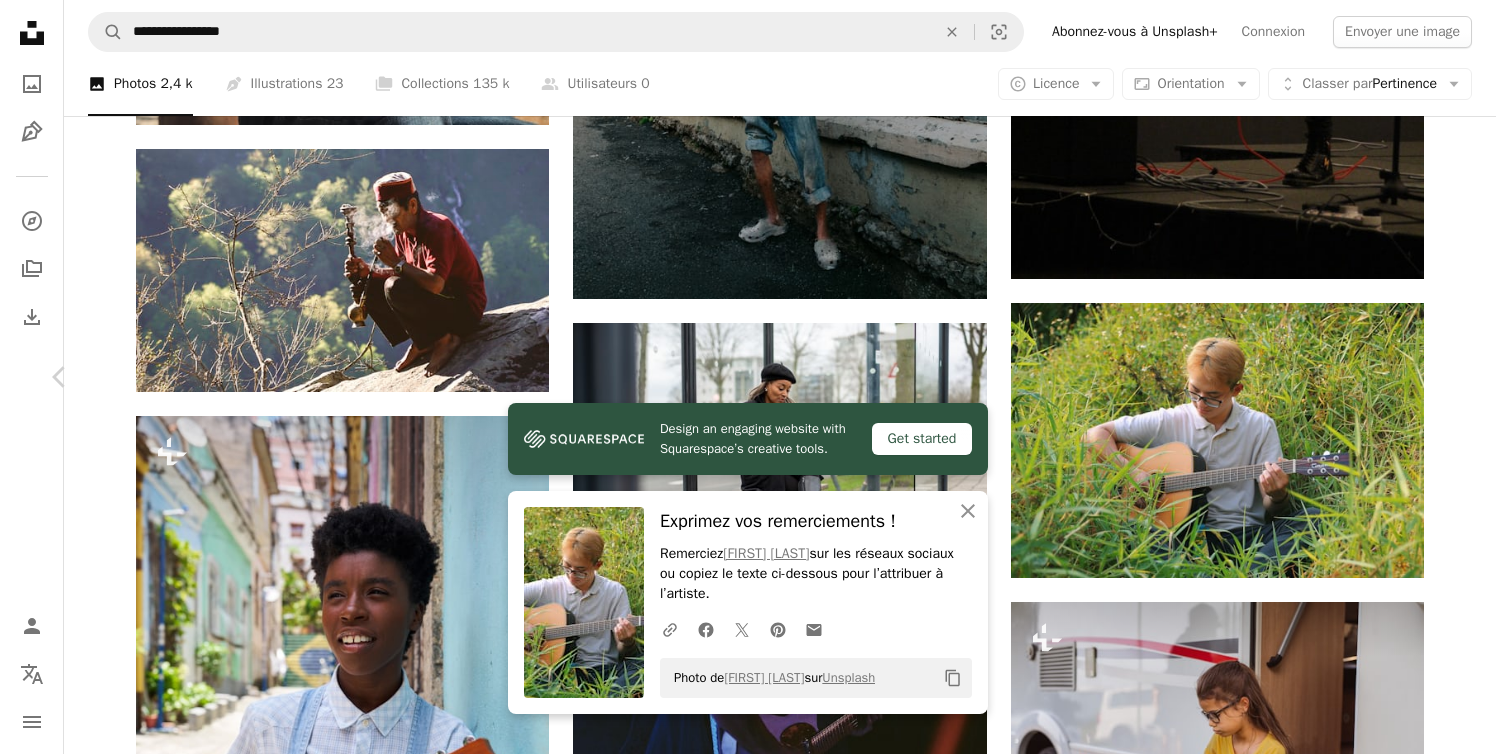 click on "Chevron right" 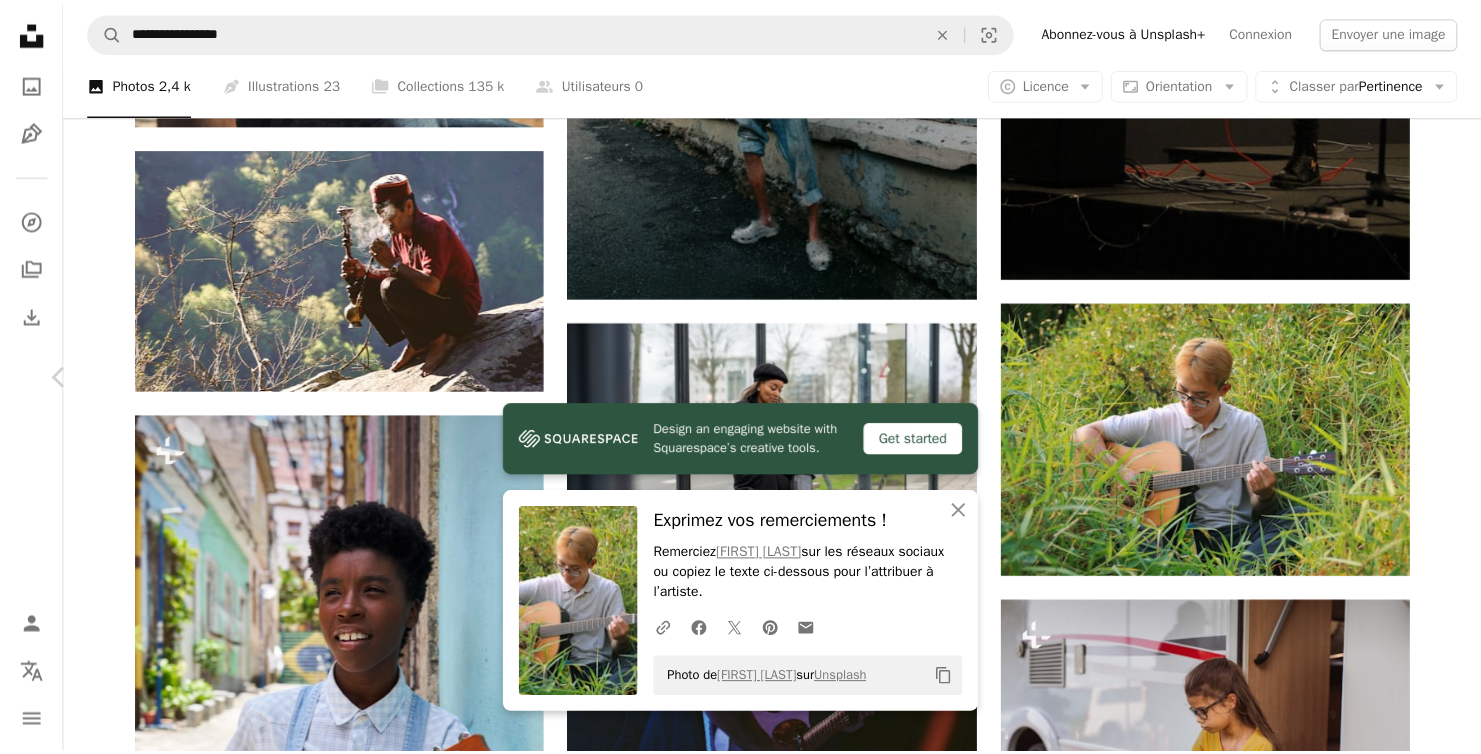 scroll, scrollTop: 660, scrollLeft: 0, axis: vertical 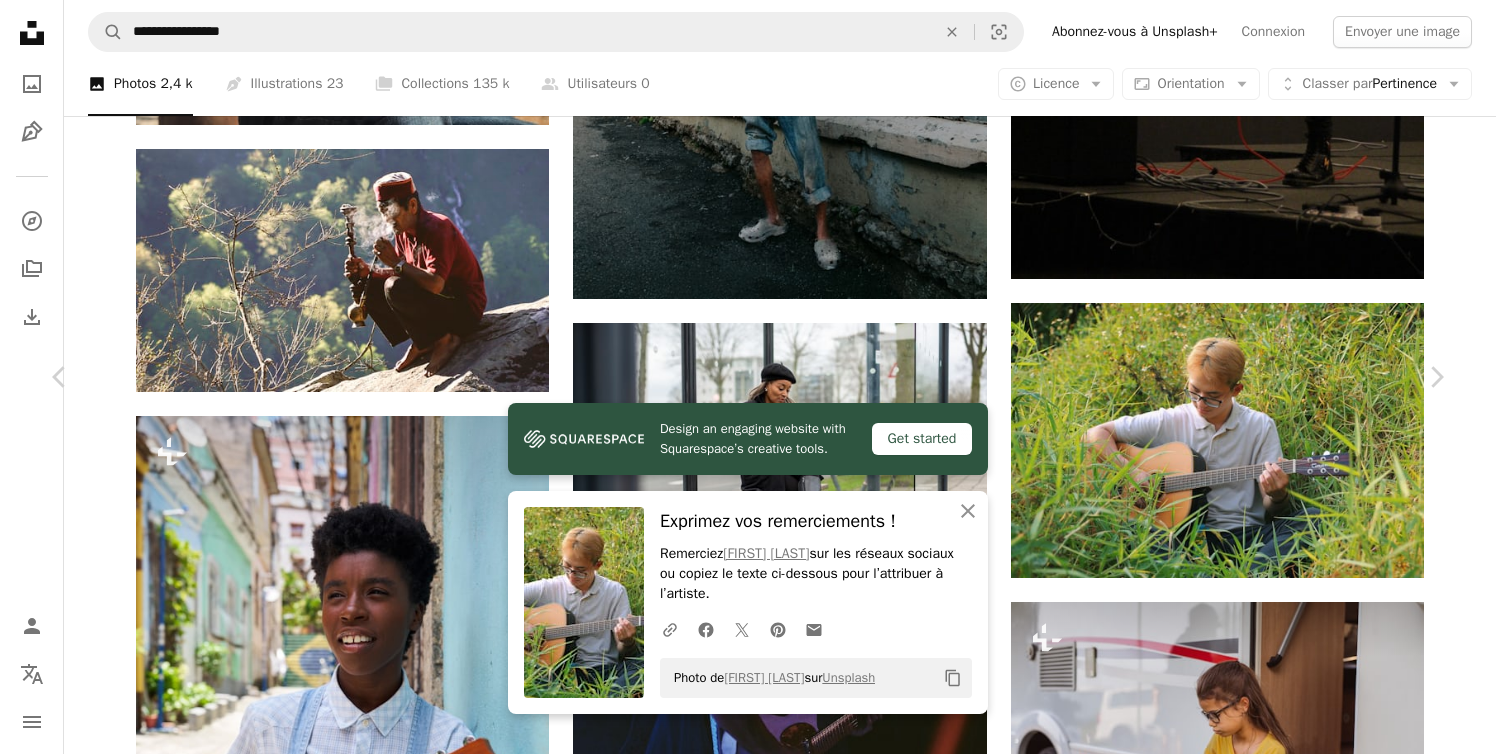 click on "An X shape" at bounding box center (20, 20) 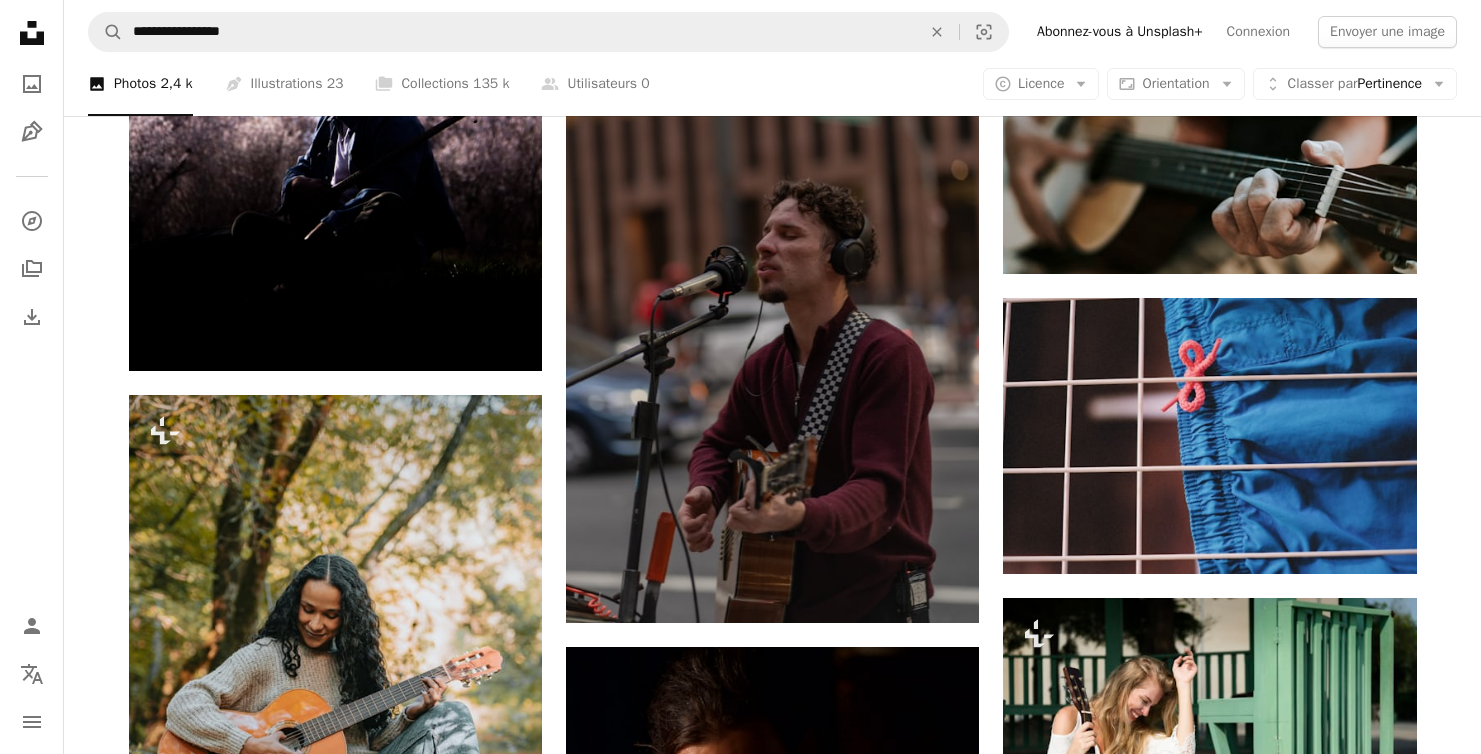 scroll, scrollTop: 78259, scrollLeft: 0, axis: vertical 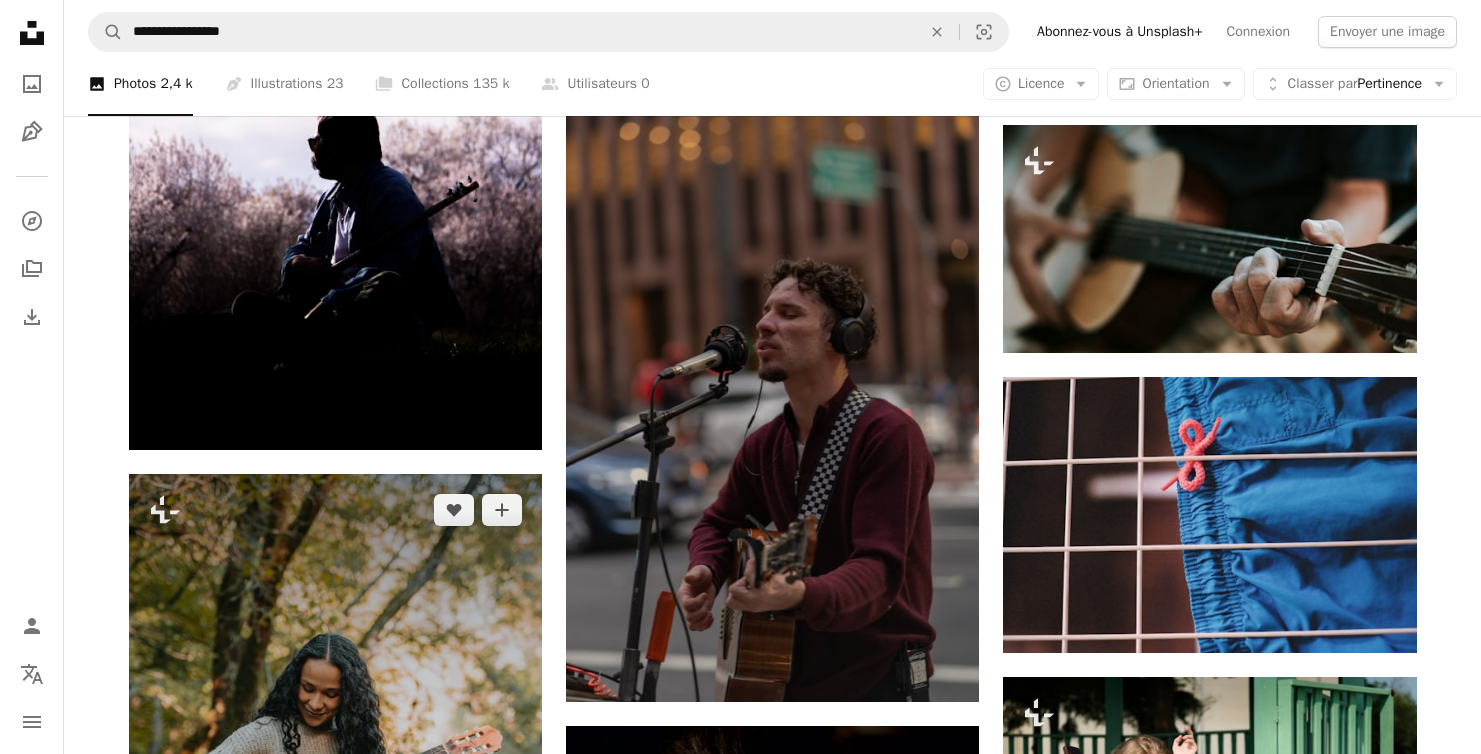 click at bounding box center (335, 784) 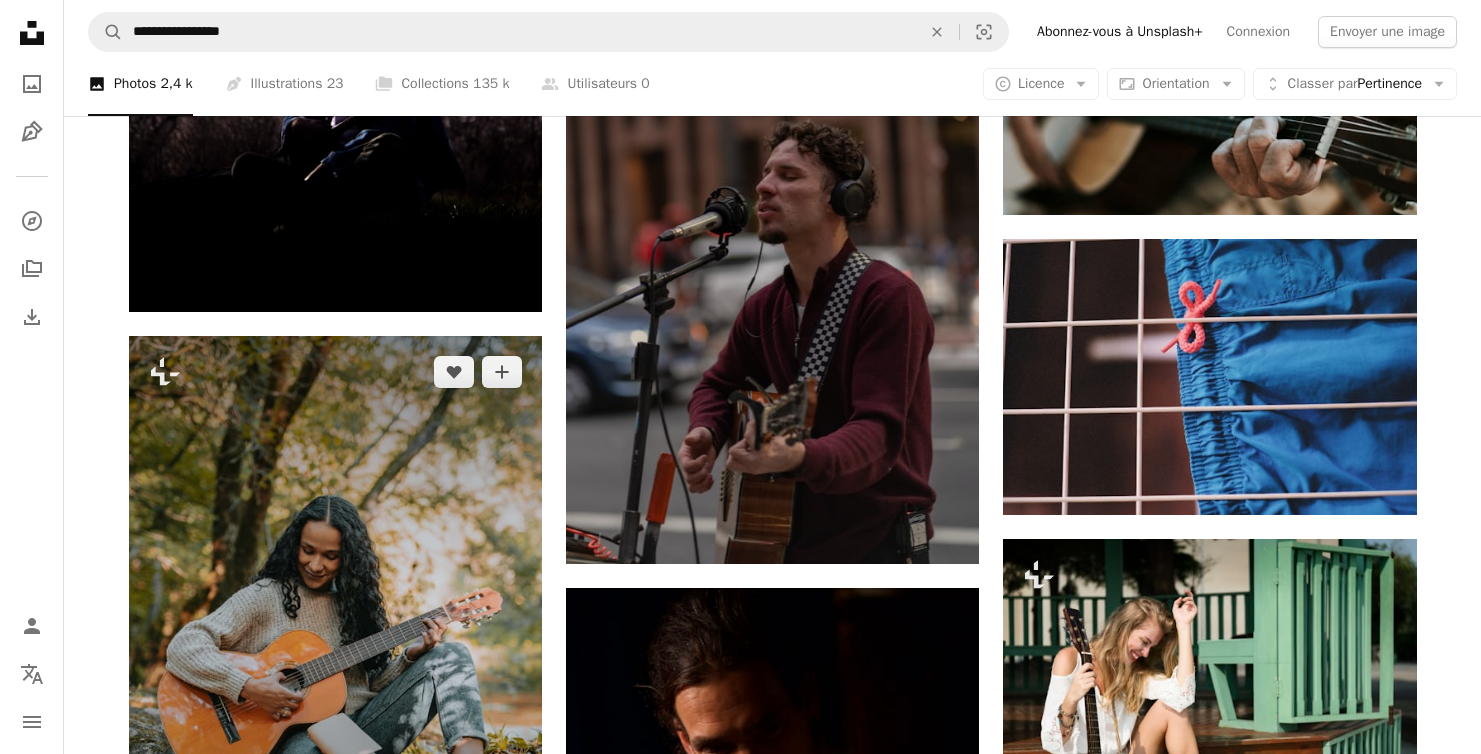scroll, scrollTop: 78469, scrollLeft: 0, axis: vertical 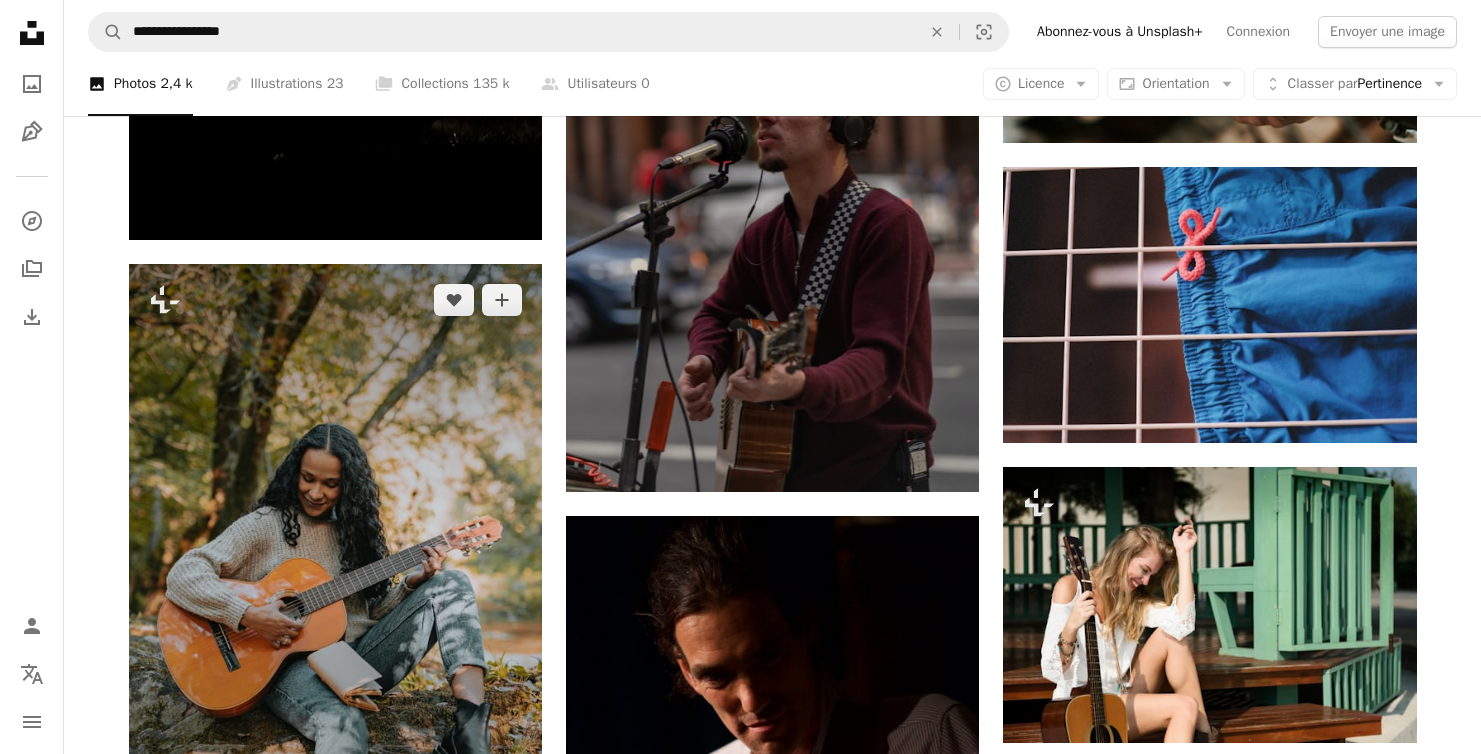 click at bounding box center [335, 574] 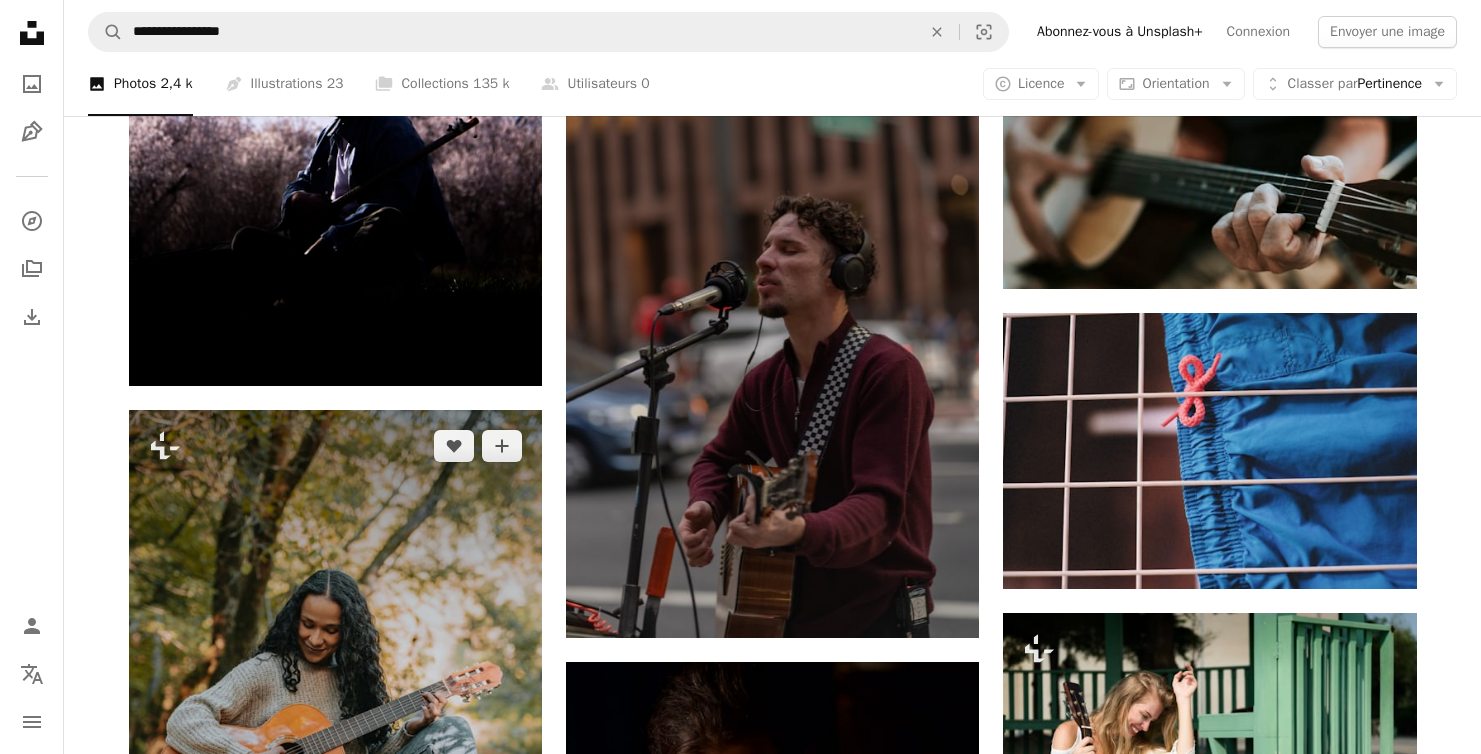 scroll, scrollTop: 78434, scrollLeft: 0, axis: vertical 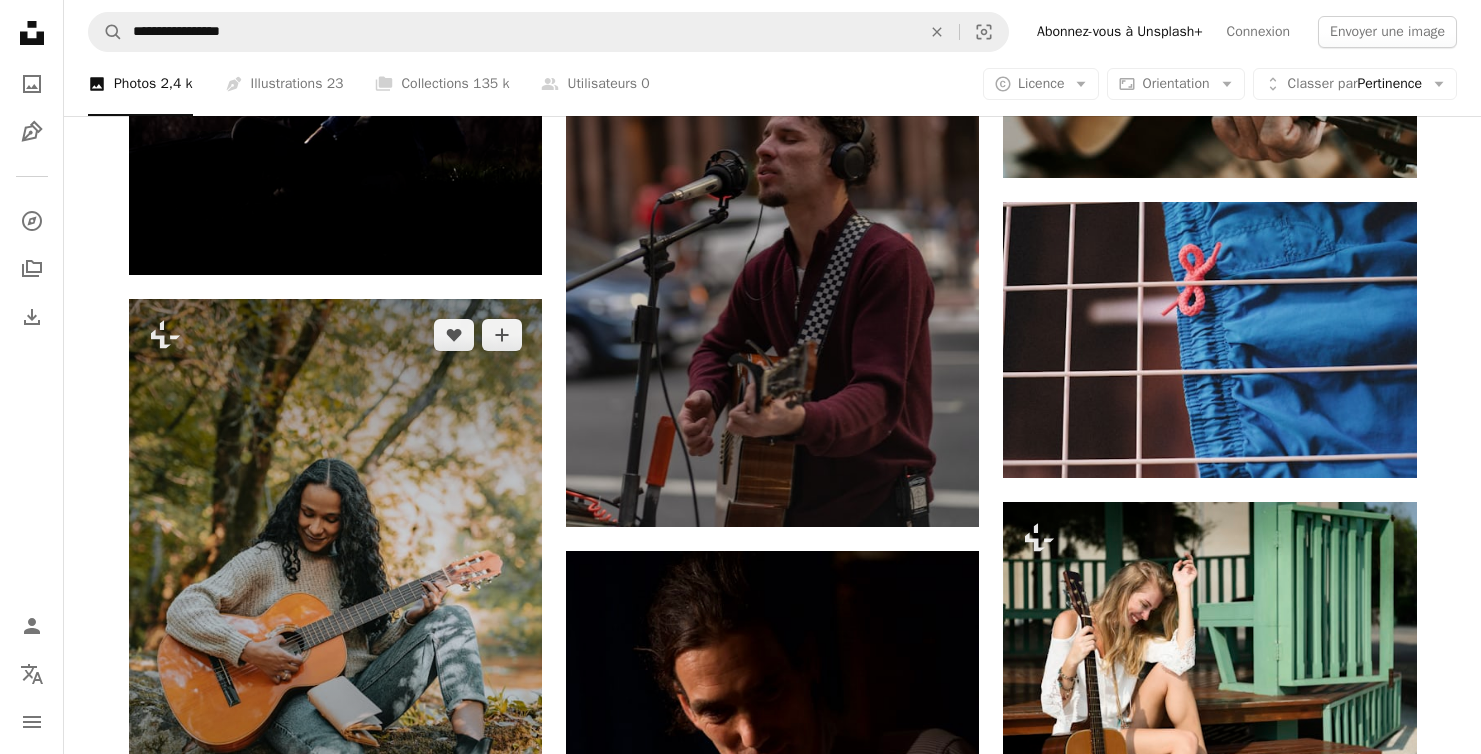 click on "A lock Télécharger" at bounding box center (465, 883) 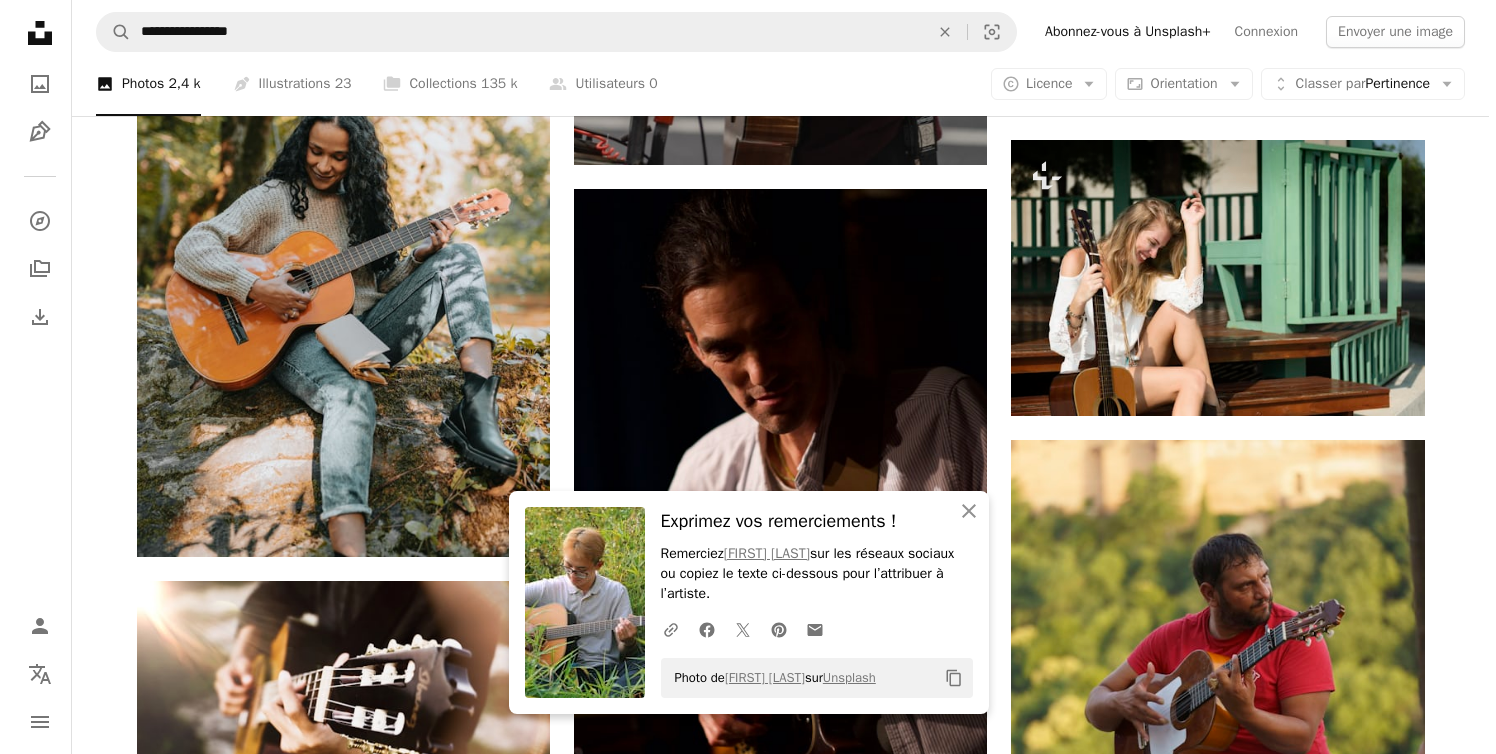 scroll, scrollTop: 79300, scrollLeft: 0, axis: vertical 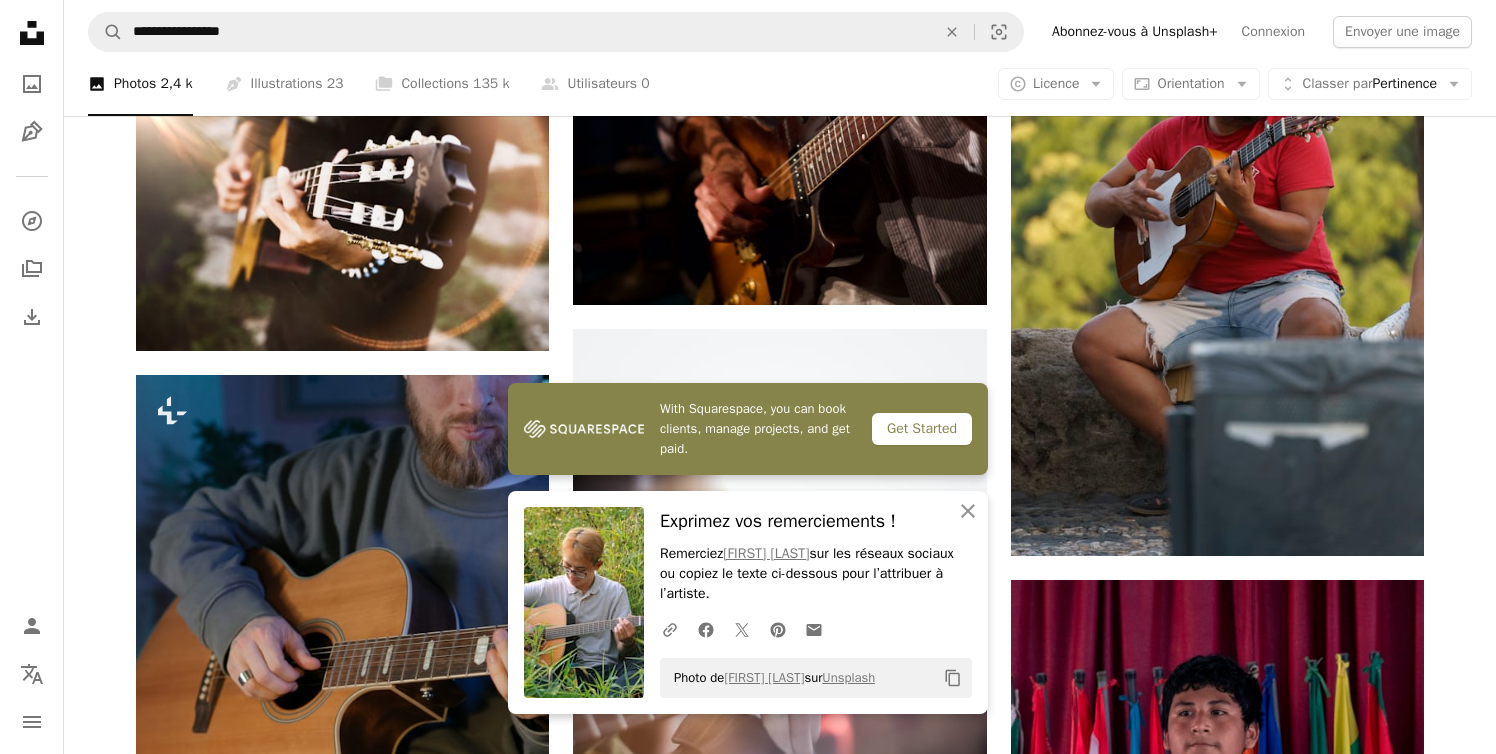 click on "An X shape With Squarespace, you can book clients, manage projects, and get paid. Get Started An X shape Fermer Exprimez vos remerciements ! Remerciez  [NAME]  sur les réseaux sociaux ou copiez le texte ci-dessous pour l’attribuer à l’artiste. A URL sharing icon (chains) Facebook icon X (formerly Twitter) icon Pinterest icon An envelope Photo de  [NAME]  sur  Unsplash
Copy content Premium, images prêtes à l’emploi. Profitez d’un accès illimité. A plus sign Contenu ajouté chaque mois réservé aux membres A plus sign Téléchargements libres de droits illimités A plus sign Illustrations  Nouveau A plus sign Protections juridiques renforcées annuel 62 %  de réduction mensuel 16 €   6 € EUR par mois * Abonnez-vous à  Unsplash+ * Facturé à l’avance en cas de paiement annuel  72 € Plus les taxes applicables. Renouvellement automatique. Annuler à tout moment." at bounding box center [748, 3600] 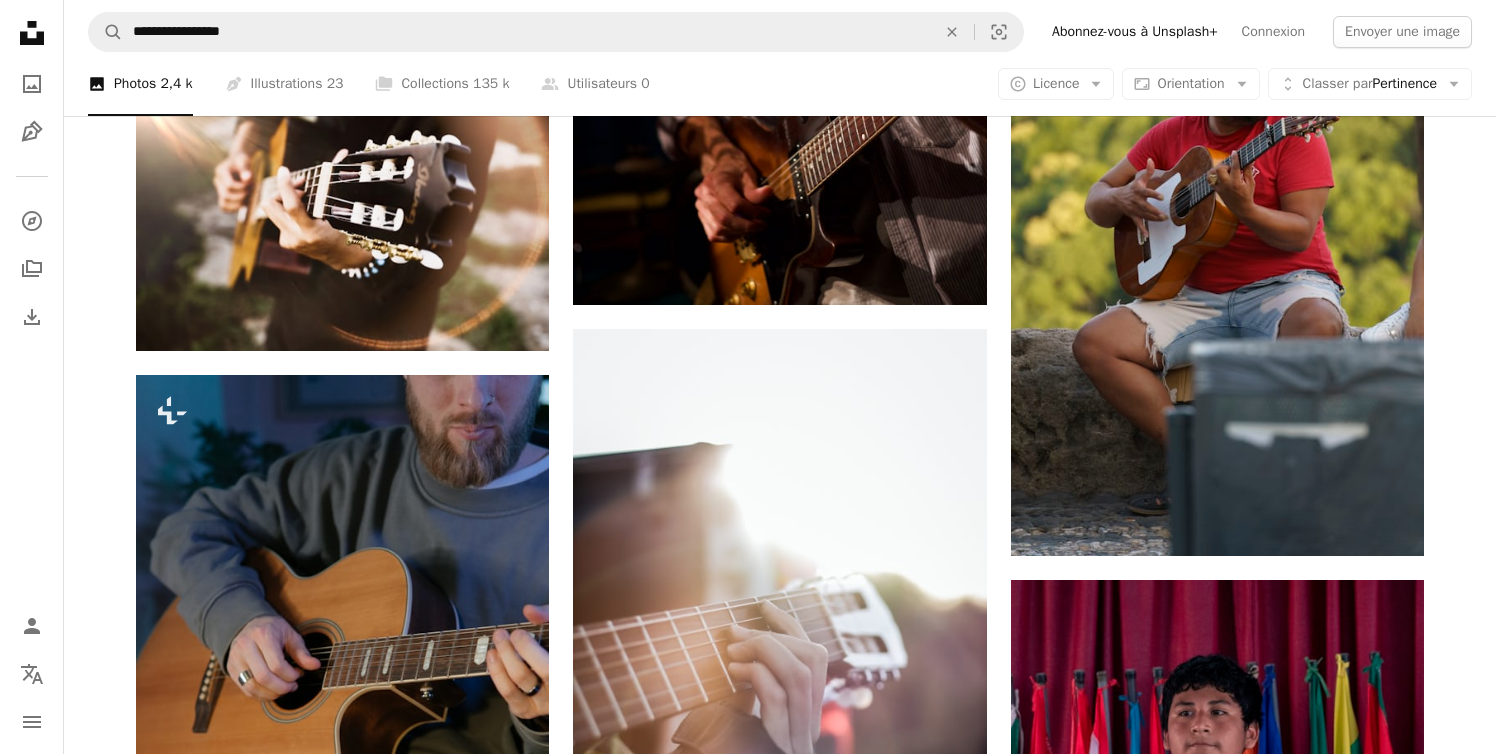 click on "**********" at bounding box center (748, -38039) 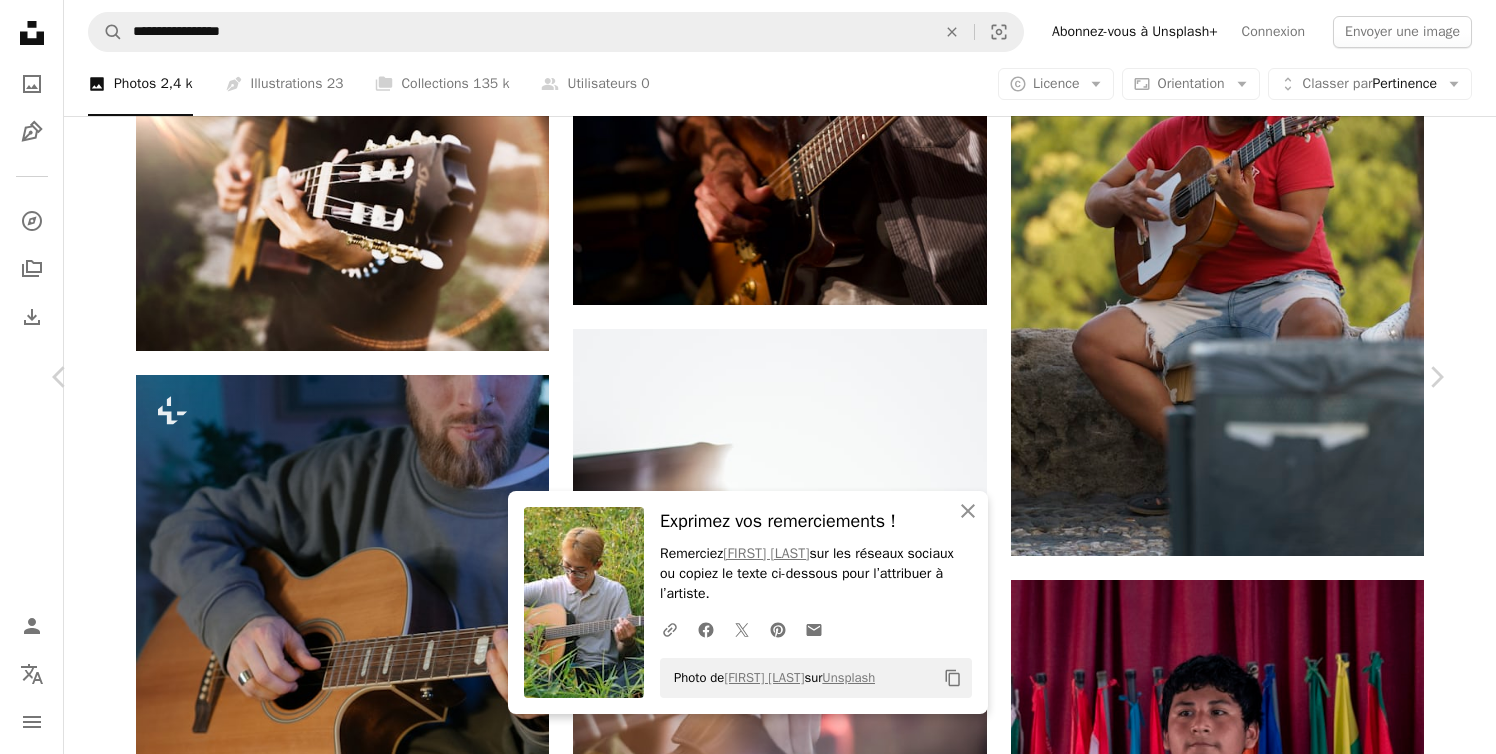 click on "An X shape" at bounding box center (20, 20) 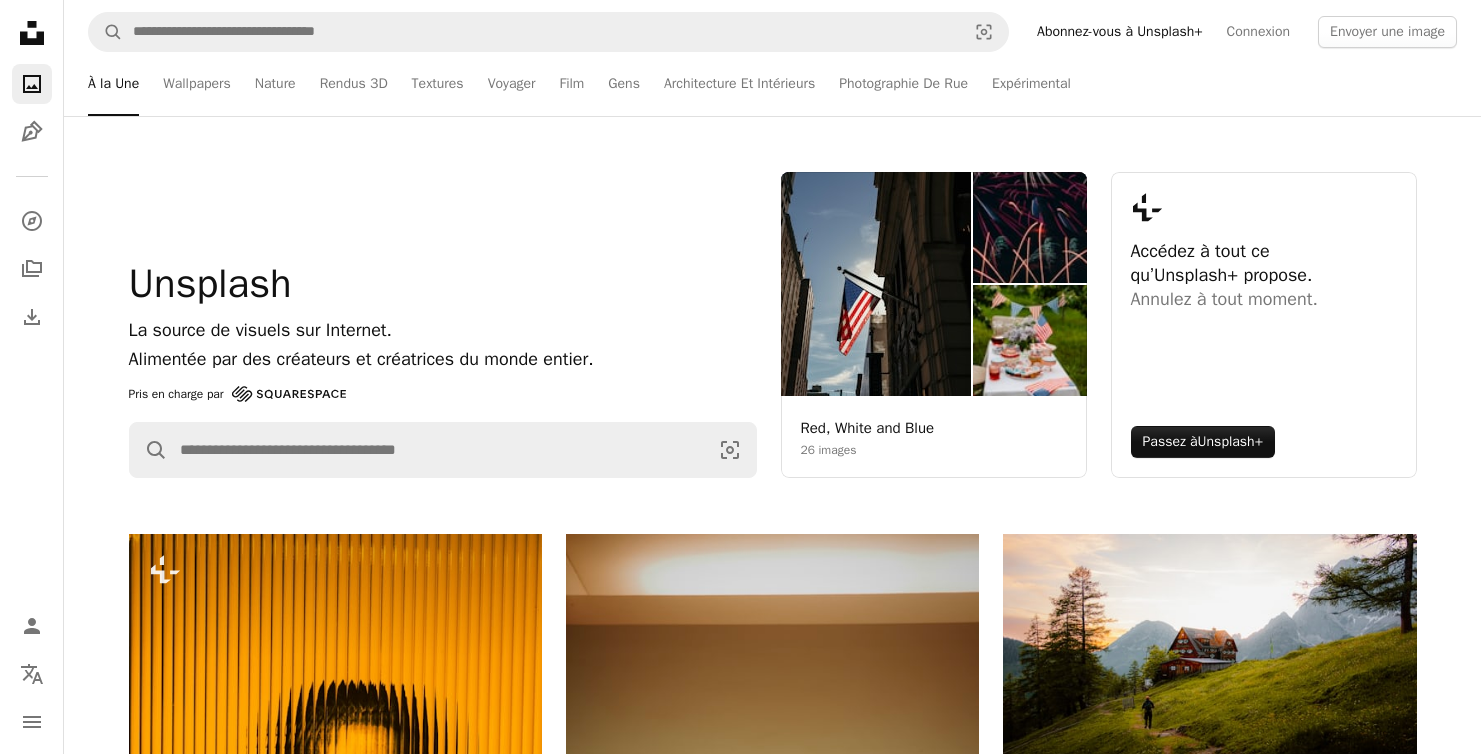 scroll, scrollTop: 432, scrollLeft: 0, axis: vertical 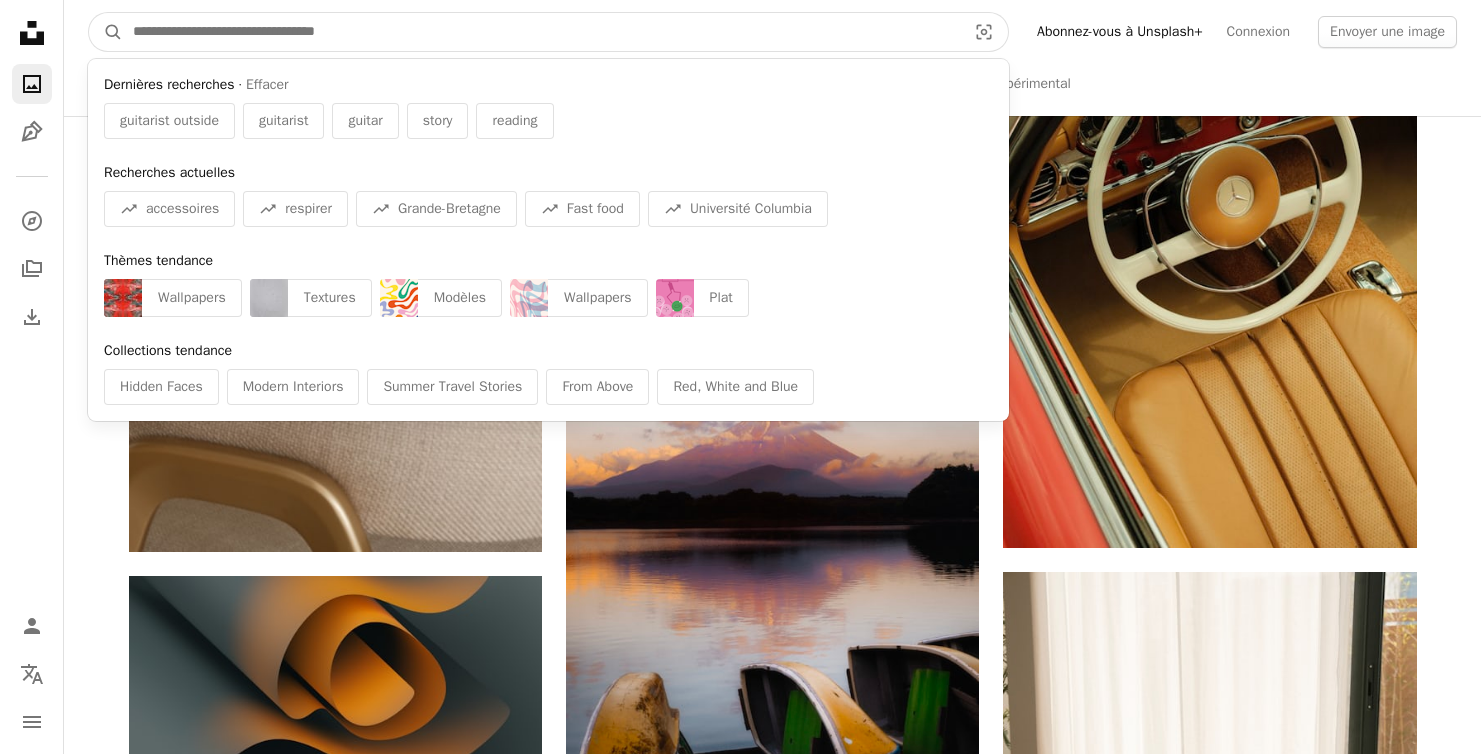 click at bounding box center (541, 32) 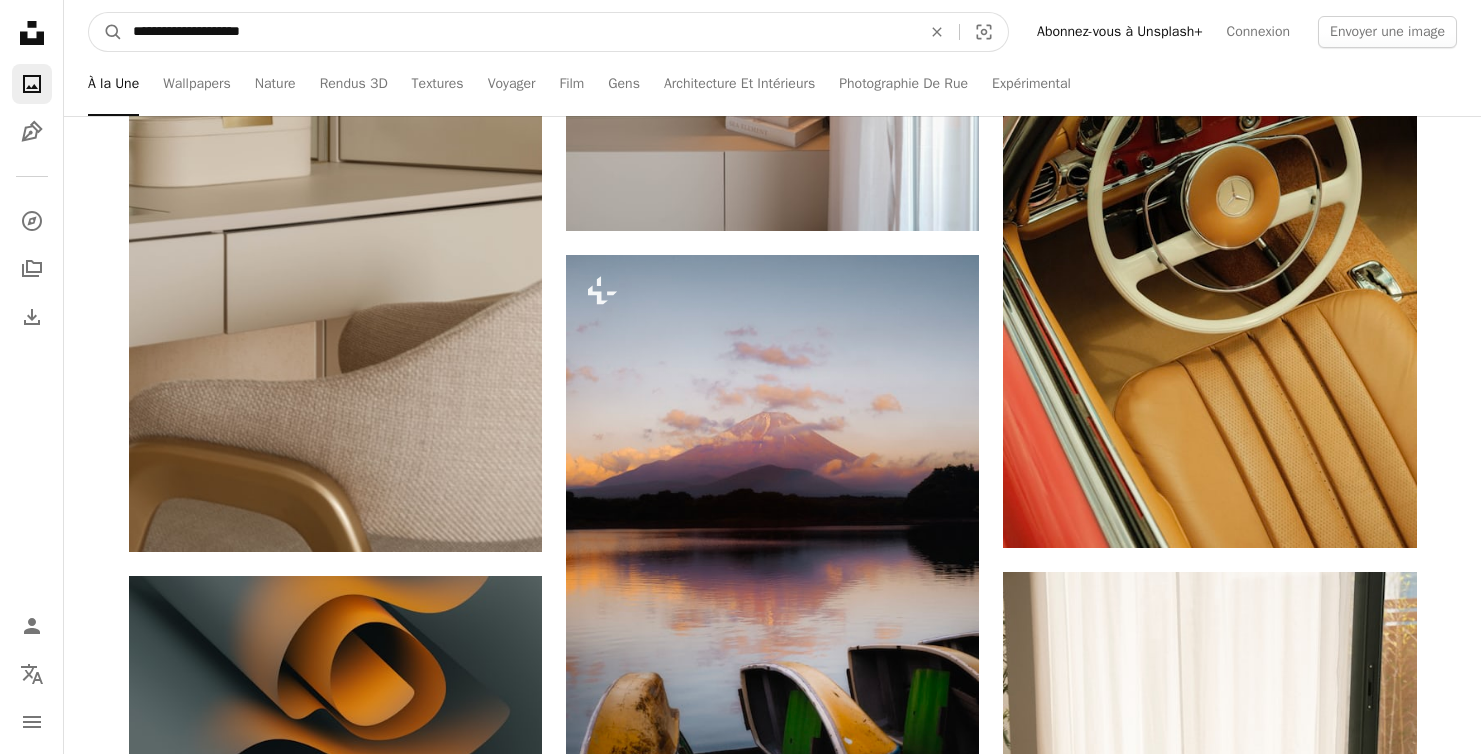 type on "**********" 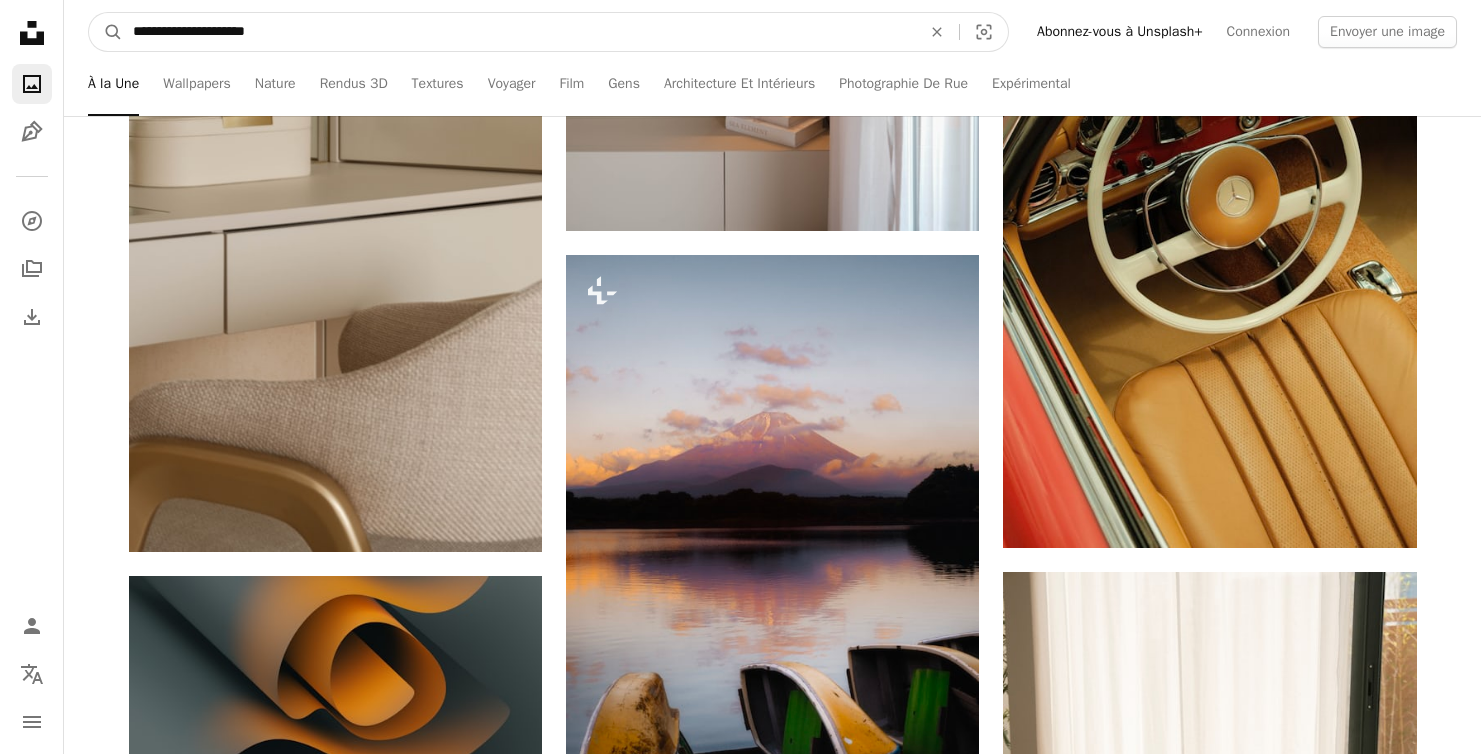 click on "A magnifying glass" at bounding box center (106, 32) 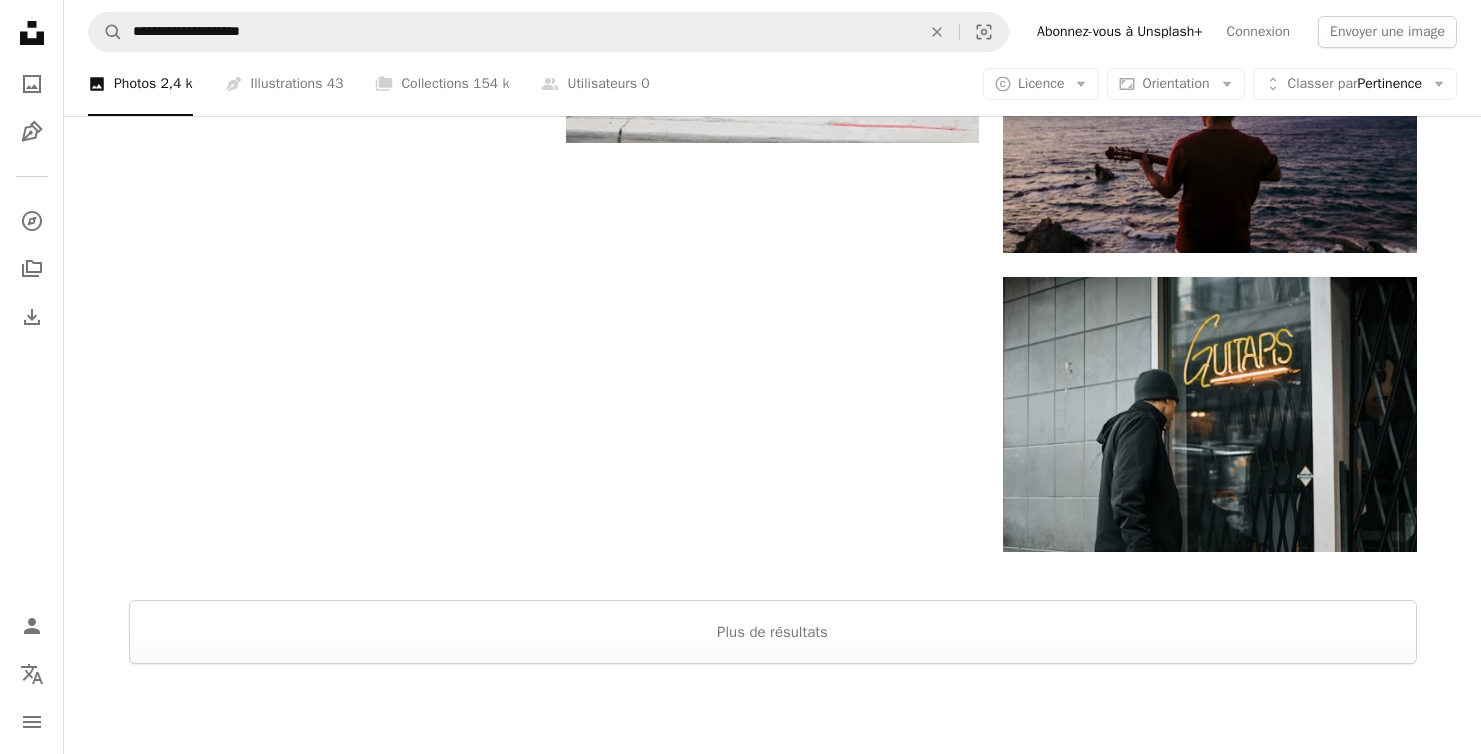 scroll, scrollTop: 3432, scrollLeft: 0, axis: vertical 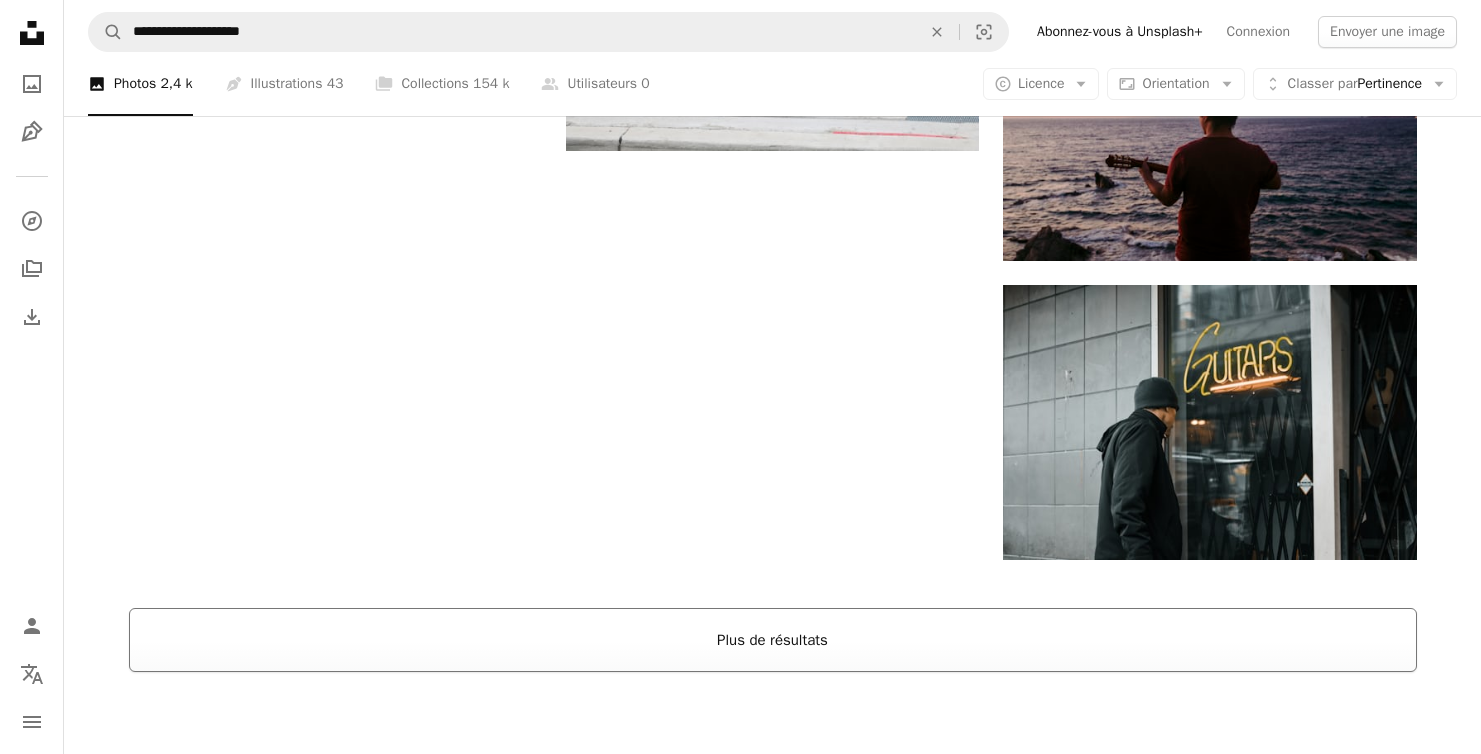 click on "Plus de résultats" at bounding box center (773, 640) 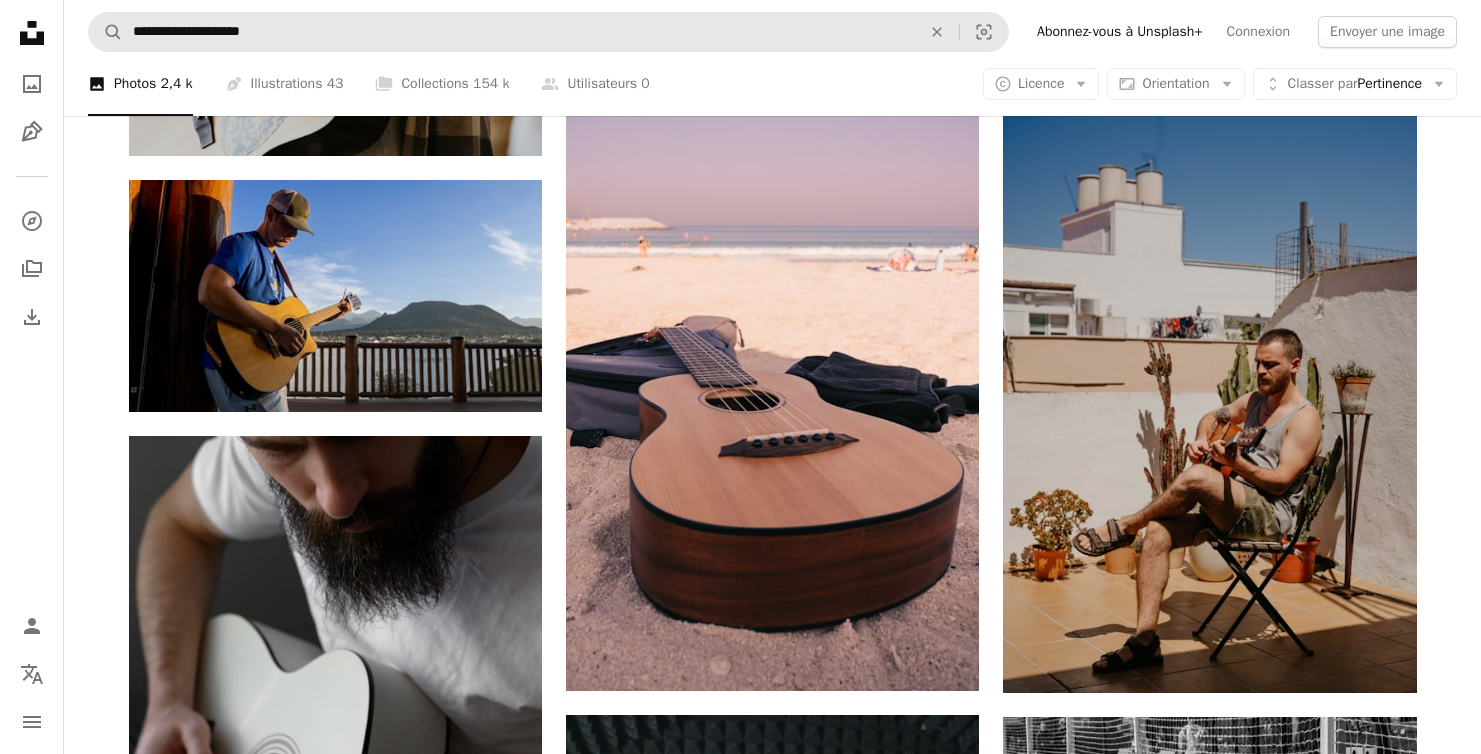 scroll, scrollTop: 94198, scrollLeft: 0, axis: vertical 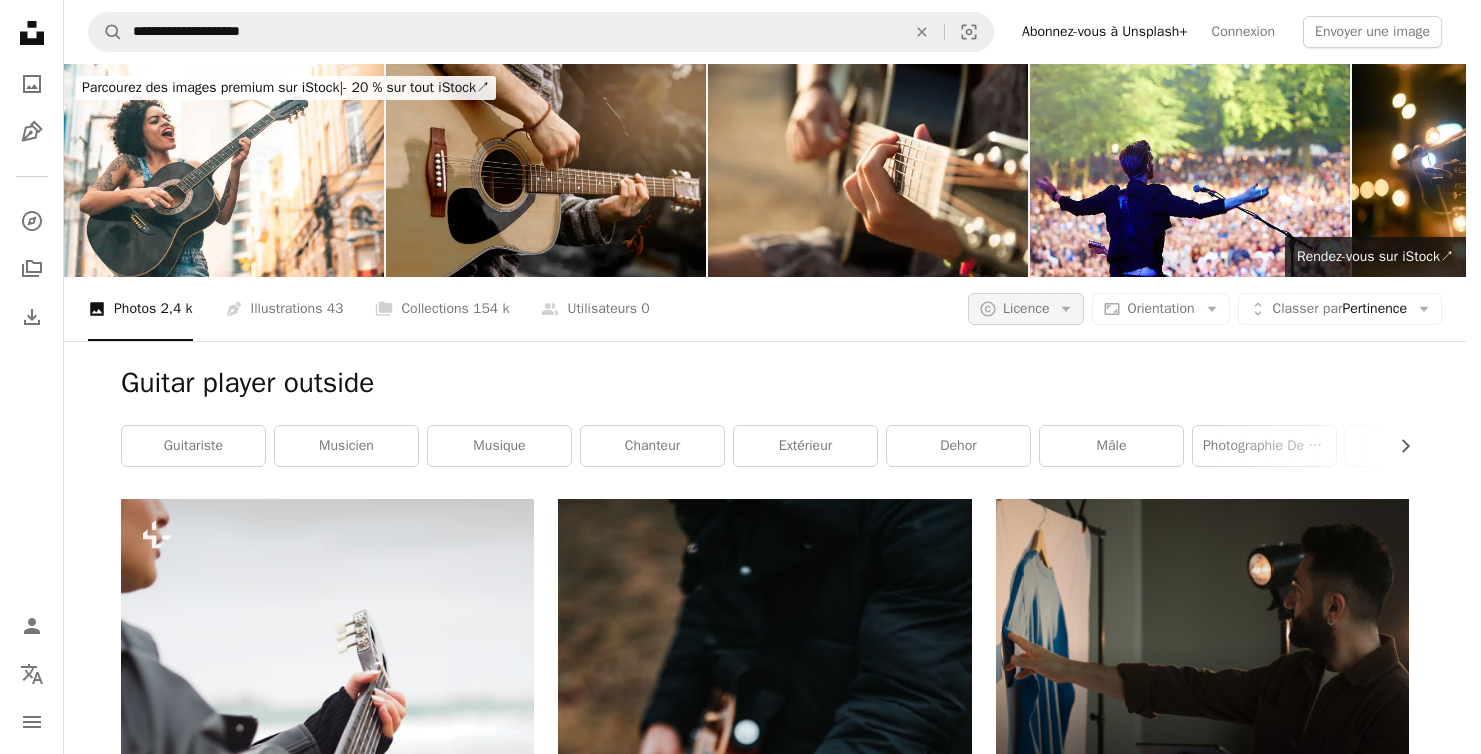 click on "A copyright icon © Licence Arrow down" at bounding box center (1026, 309) 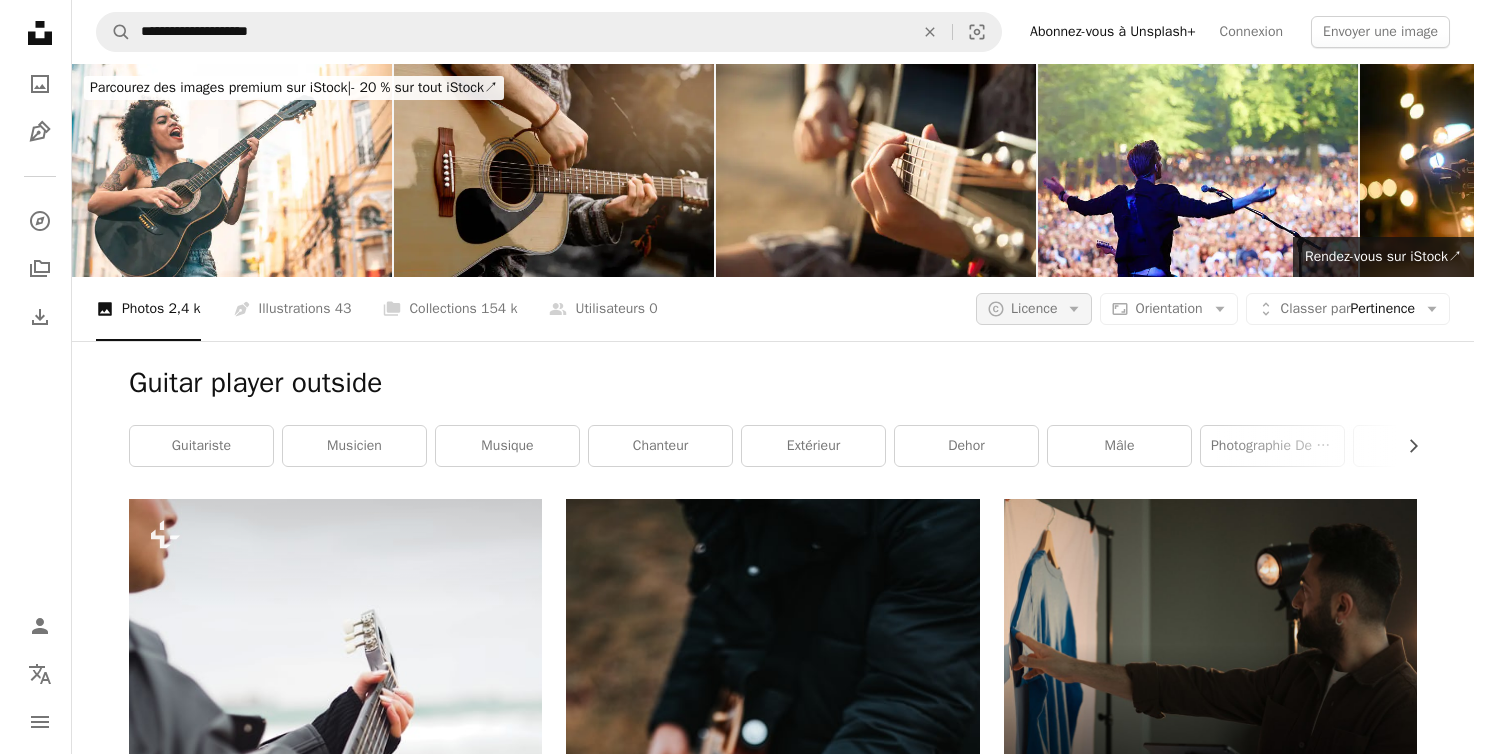 scroll, scrollTop: 0, scrollLeft: 0, axis: both 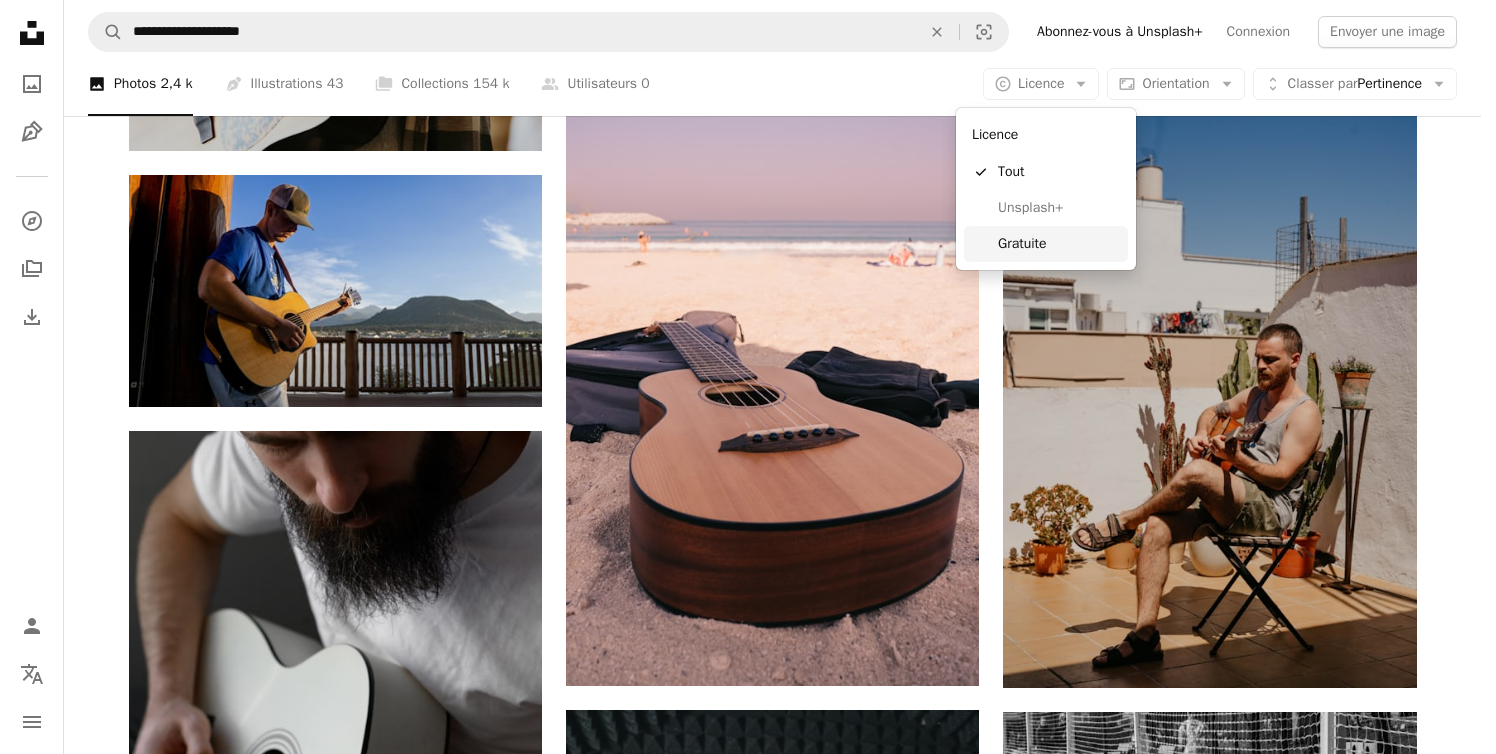 click on "Gratuite" at bounding box center (1059, 244) 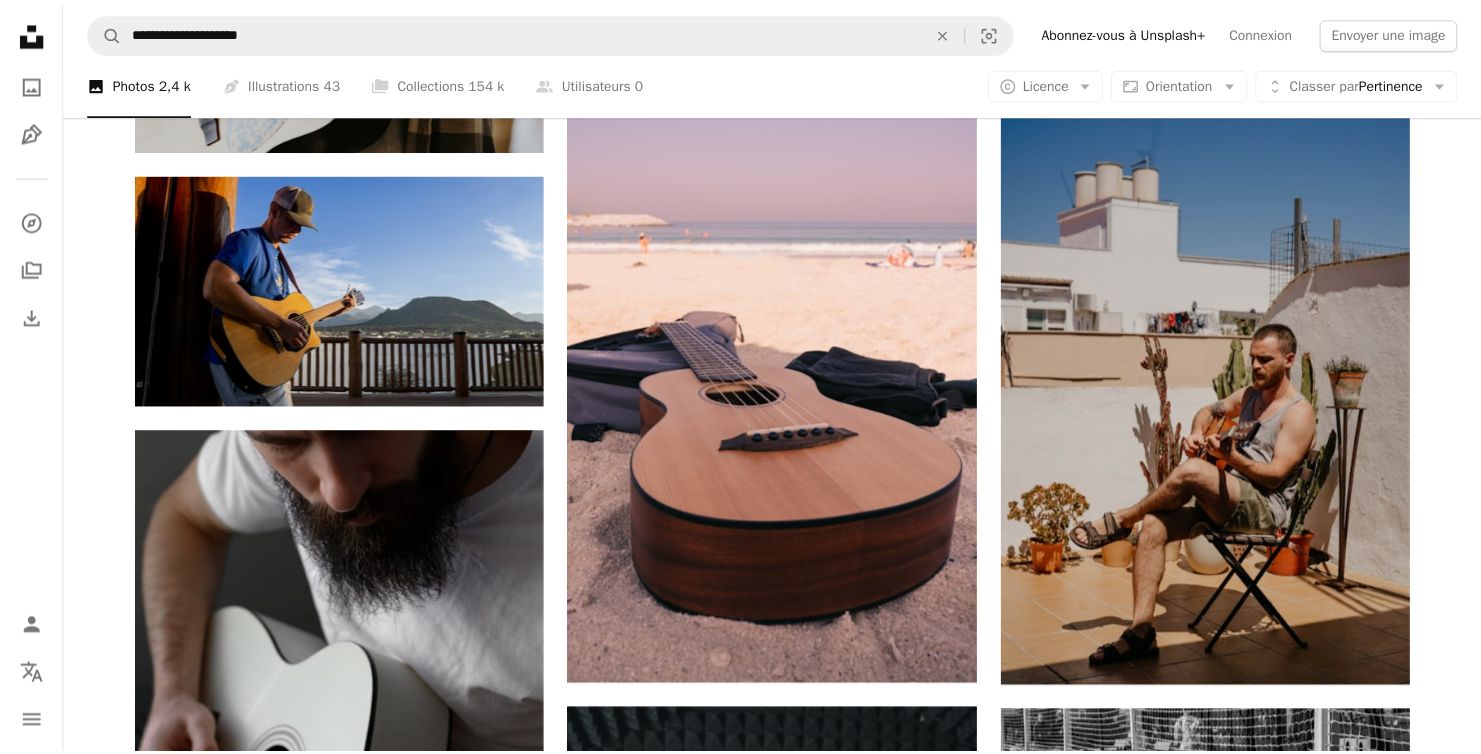 scroll, scrollTop: 94198, scrollLeft: 0, axis: vertical 